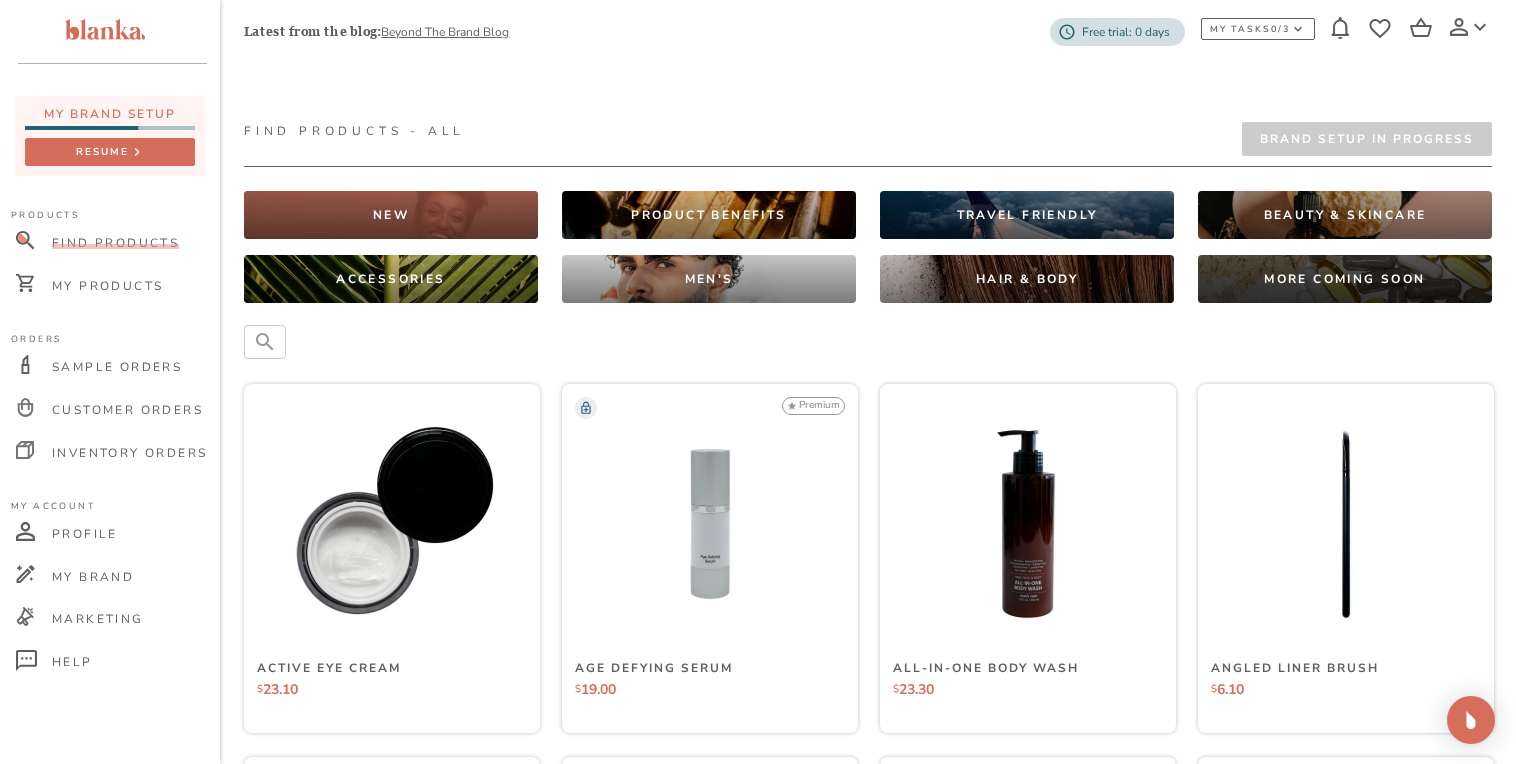 scroll, scrollTop: 0, scrollLeft: 0, axis: both 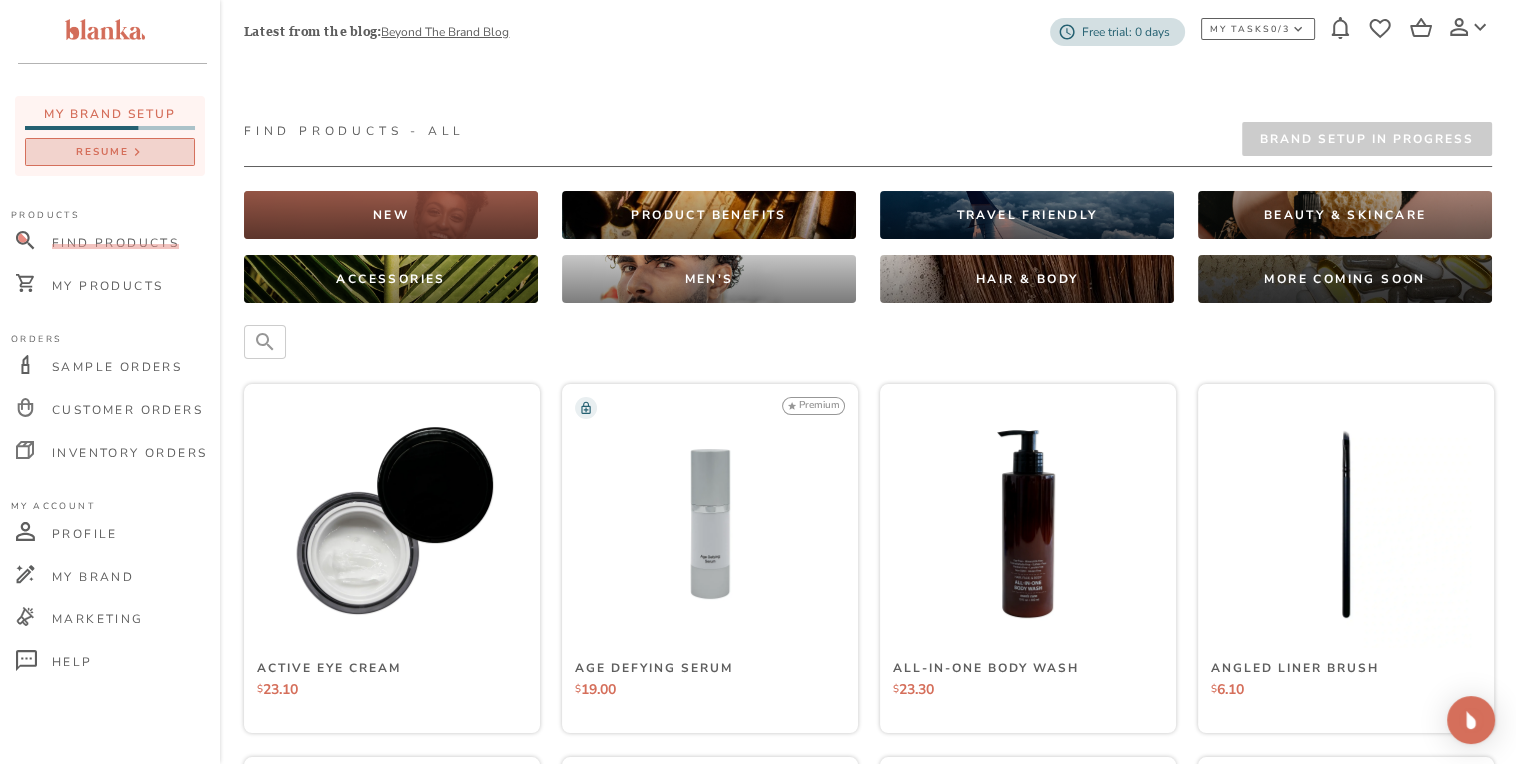 click on "resume" at bounding box center [110, 152] 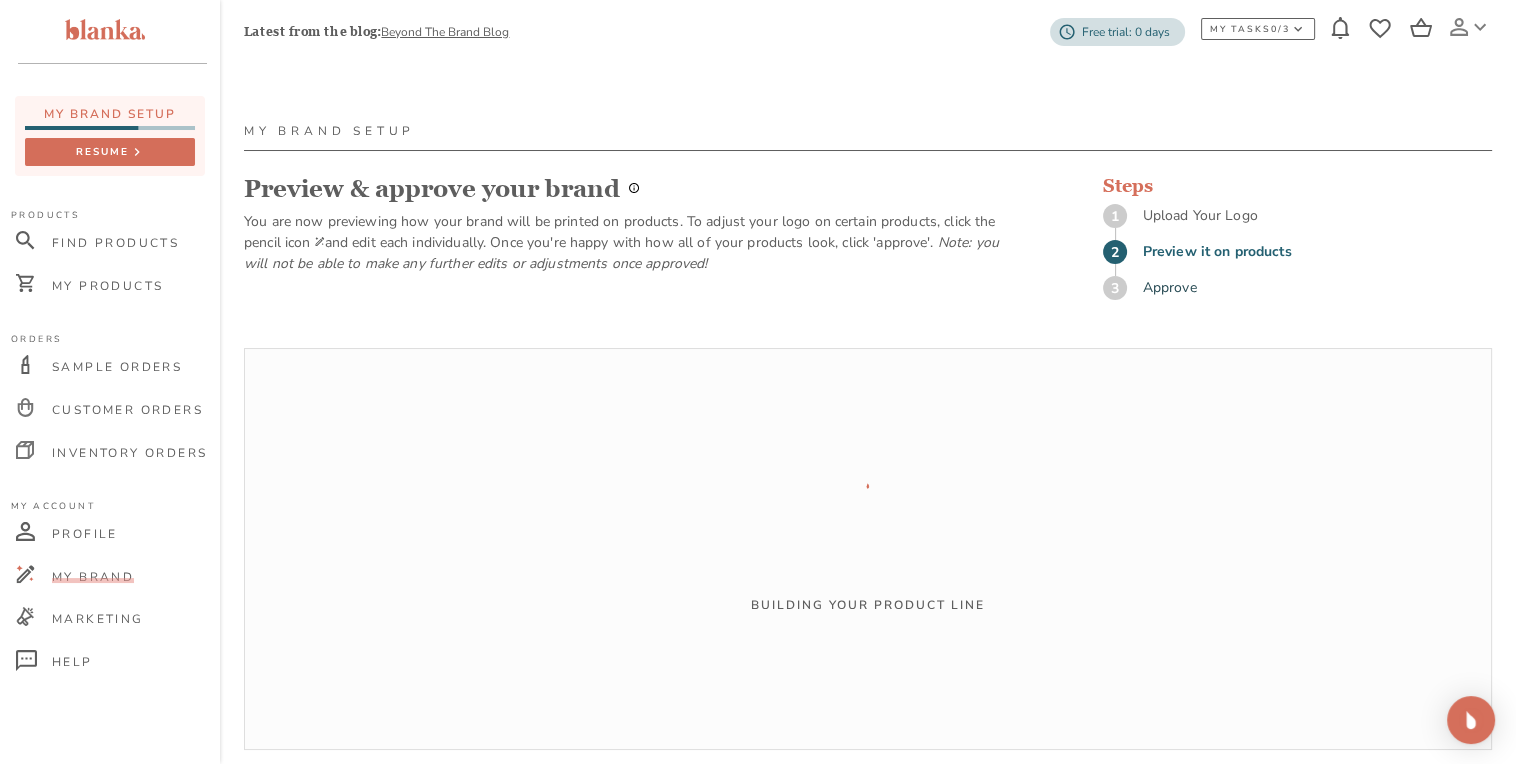 click at bounding box center (1480, 27) 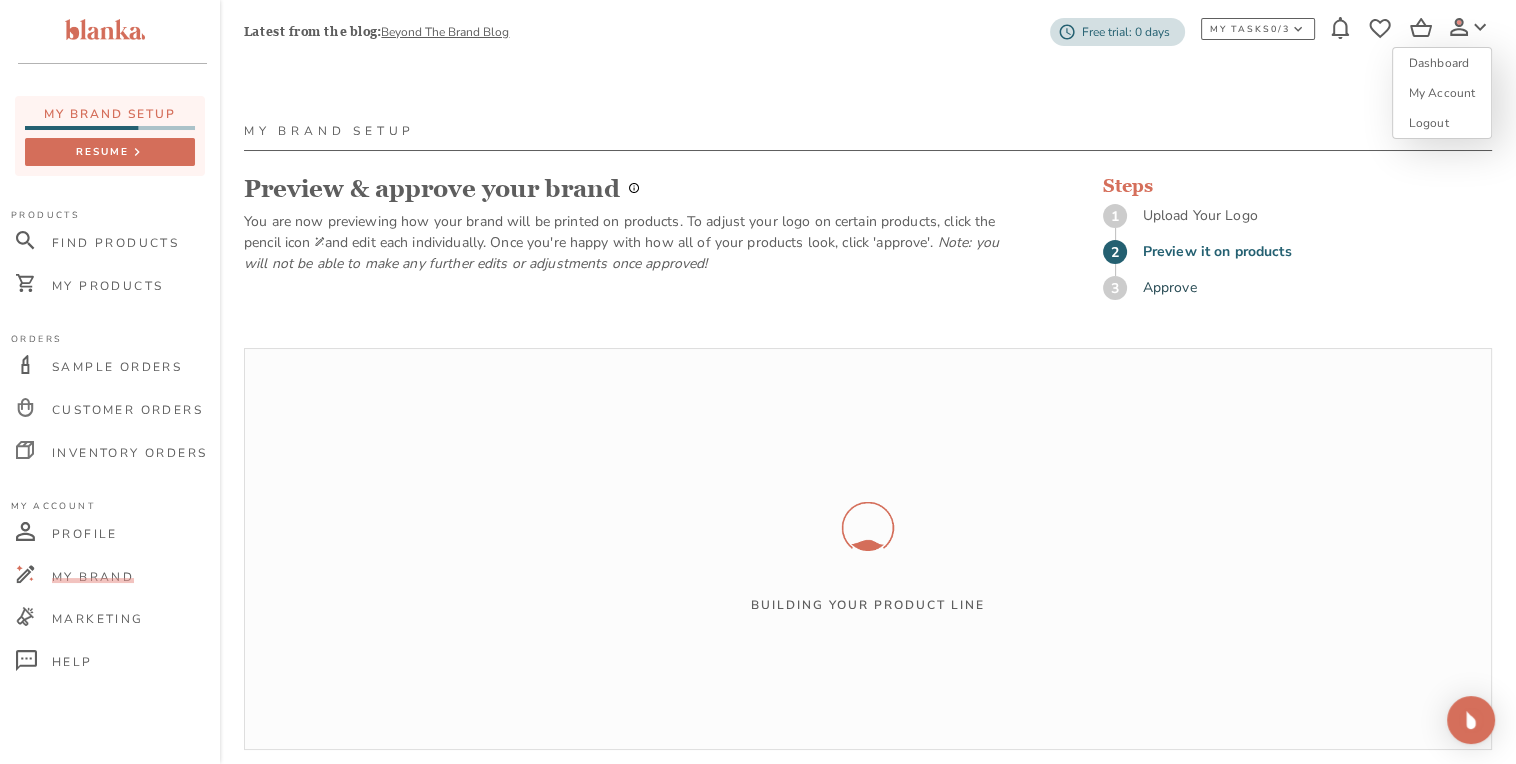 click on "Logout" at bounding box center (1439, 63) 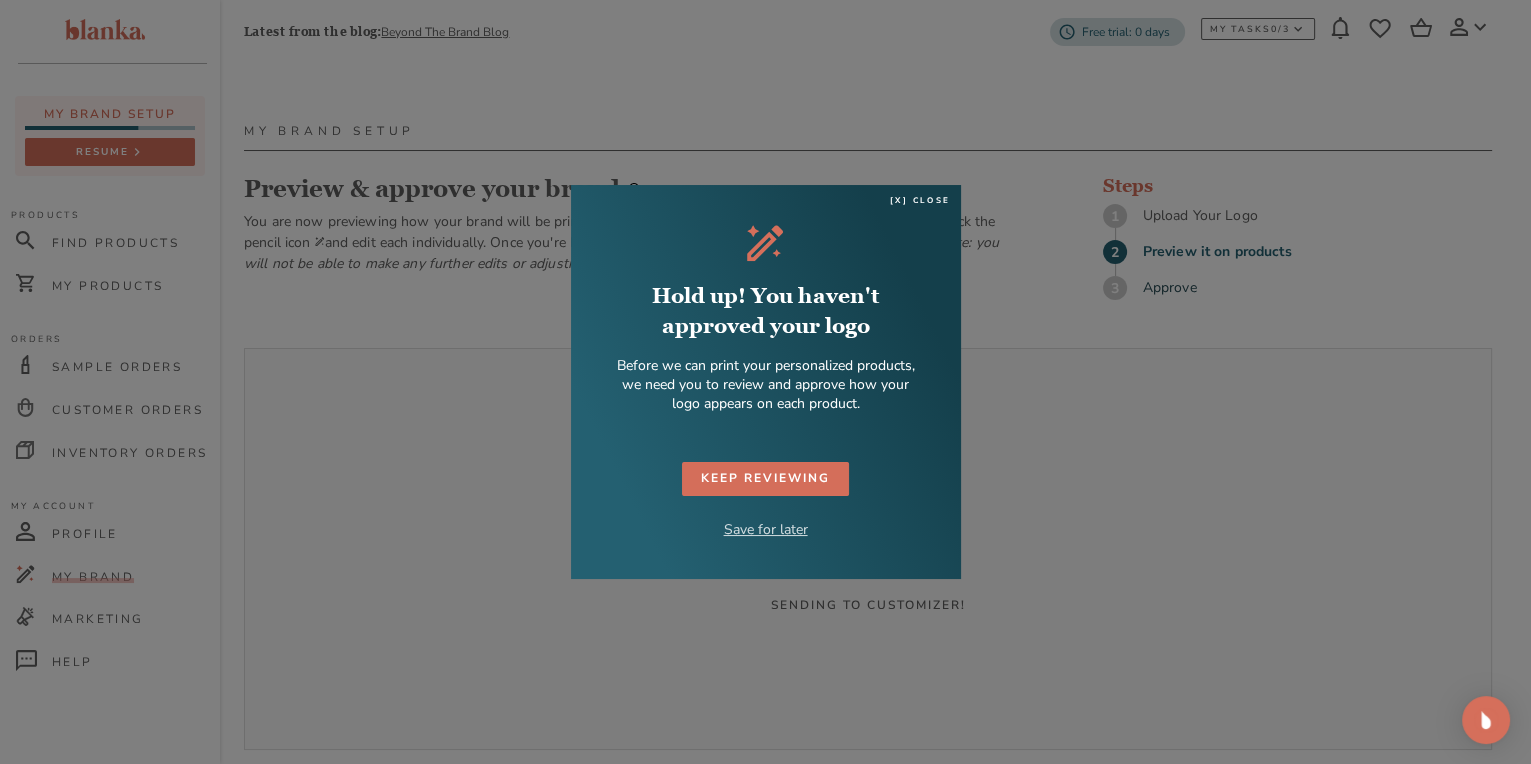 click on "Save for later" at bounding box center (766, 529) 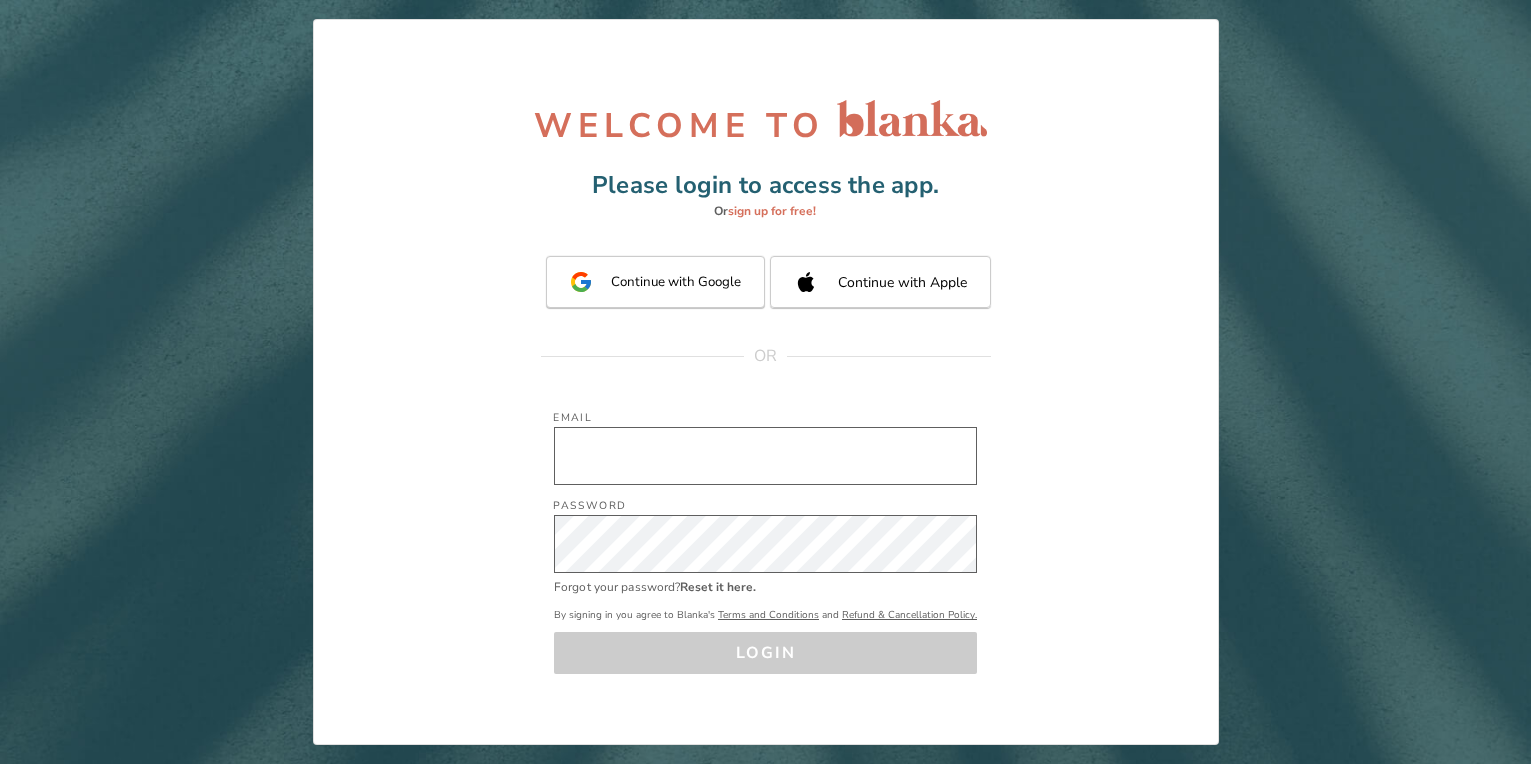 scroll, scrollTop: 0, scrollLeft: 0, axis: both 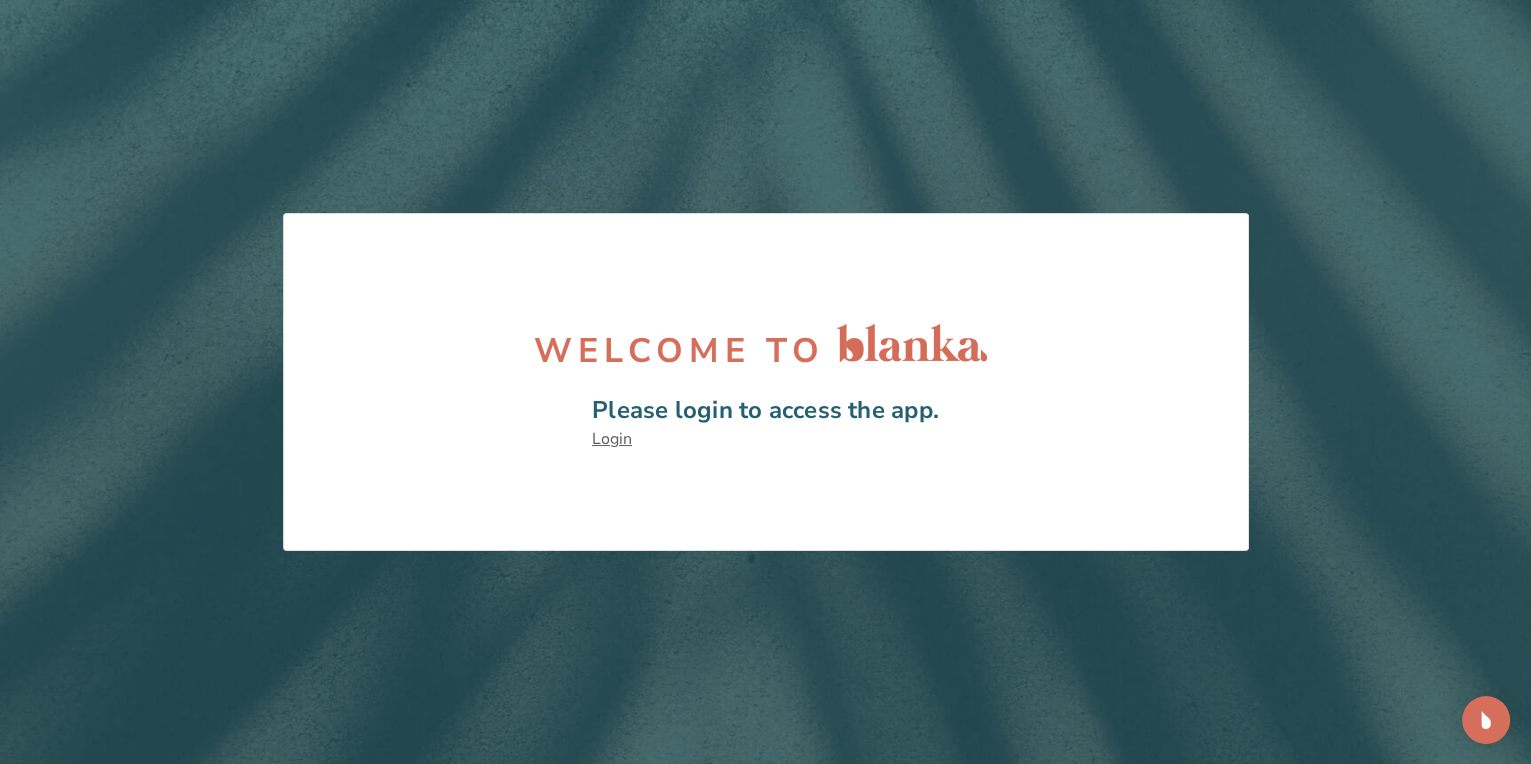 click on "Login" at bounding box center (765, 439) 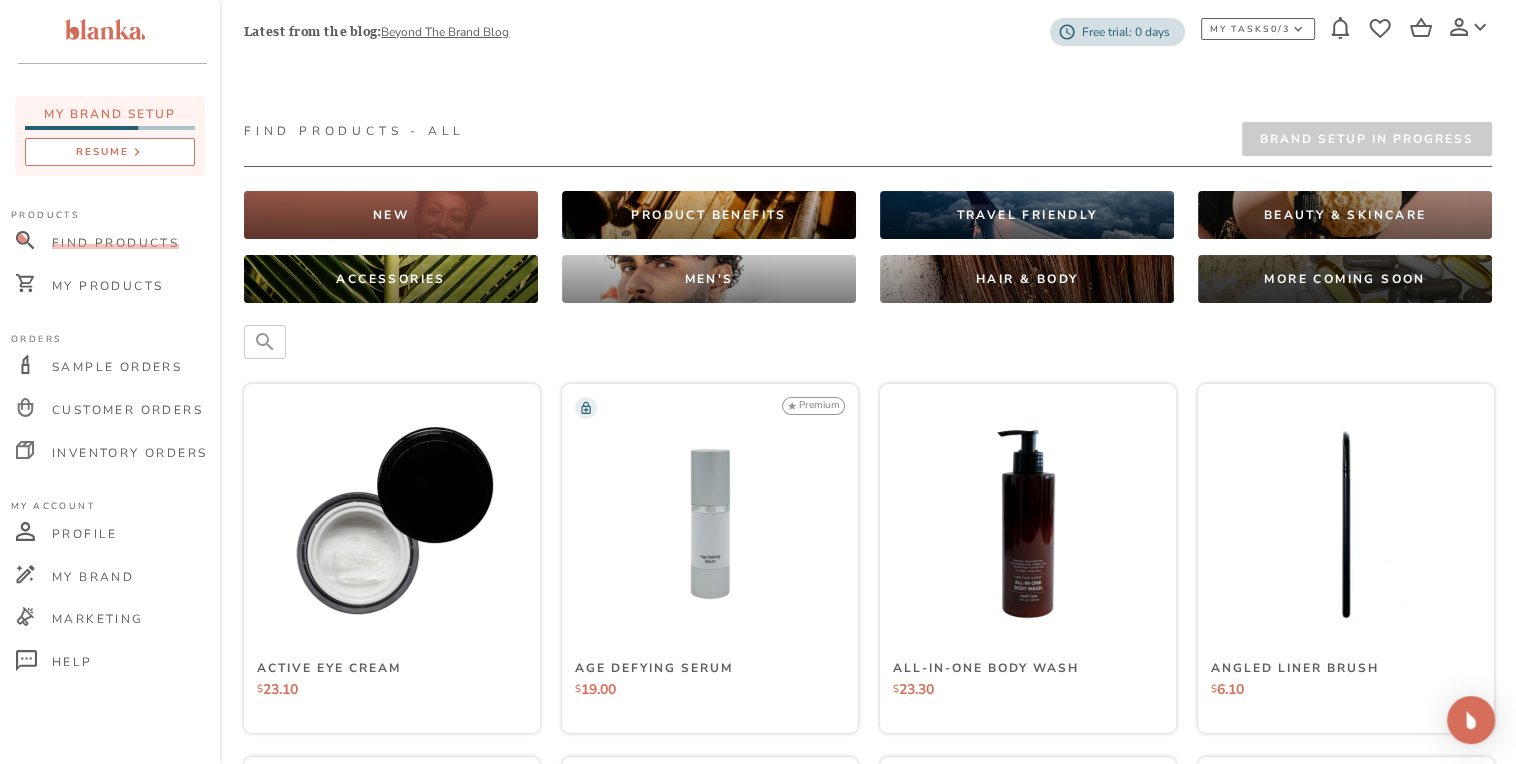 click on "resume" at bounding box center [110, 152] 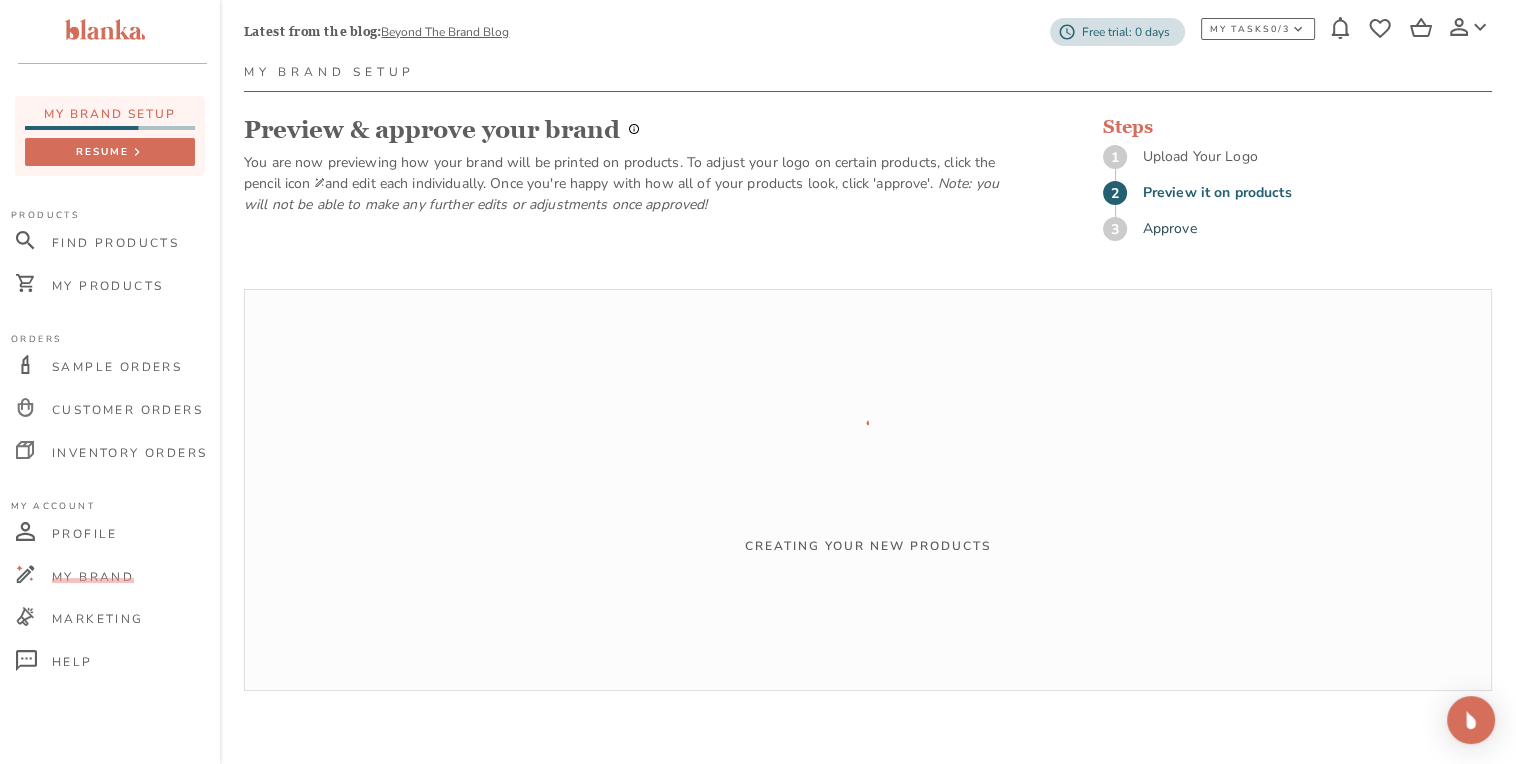 scroll, scrollTop: 0, scrollLeft: 0, axis: both 